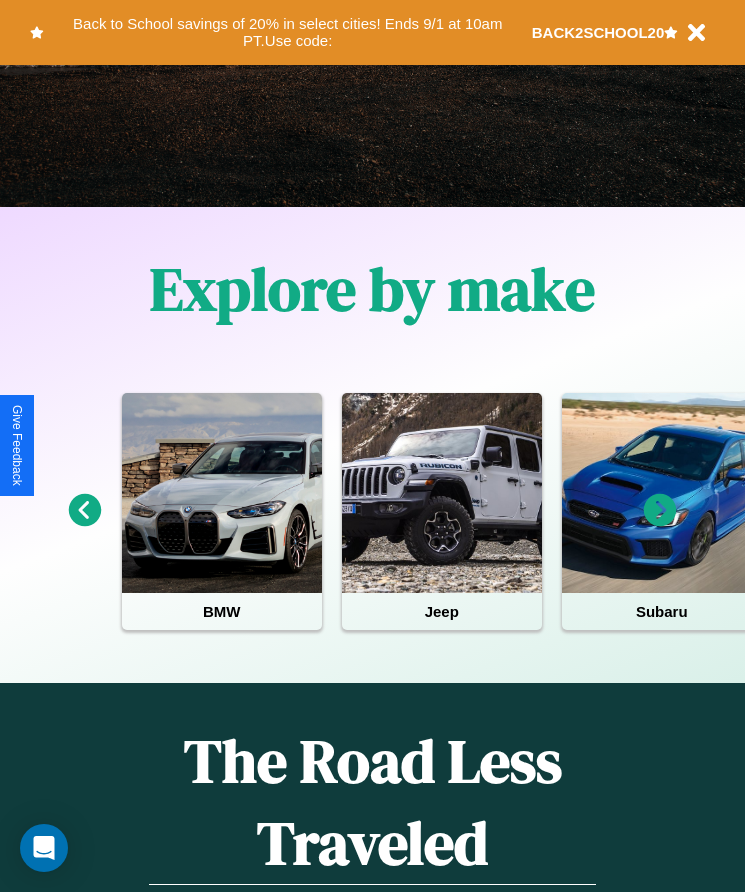 scroll, scrollTop: 334, scrollLeft: 0, axis: vertical 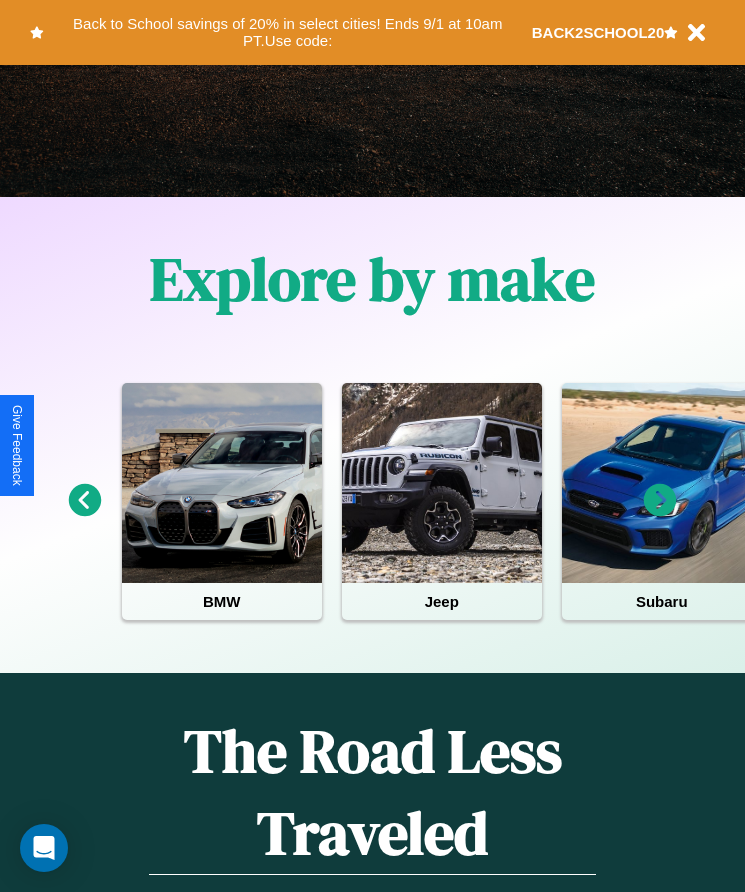 click 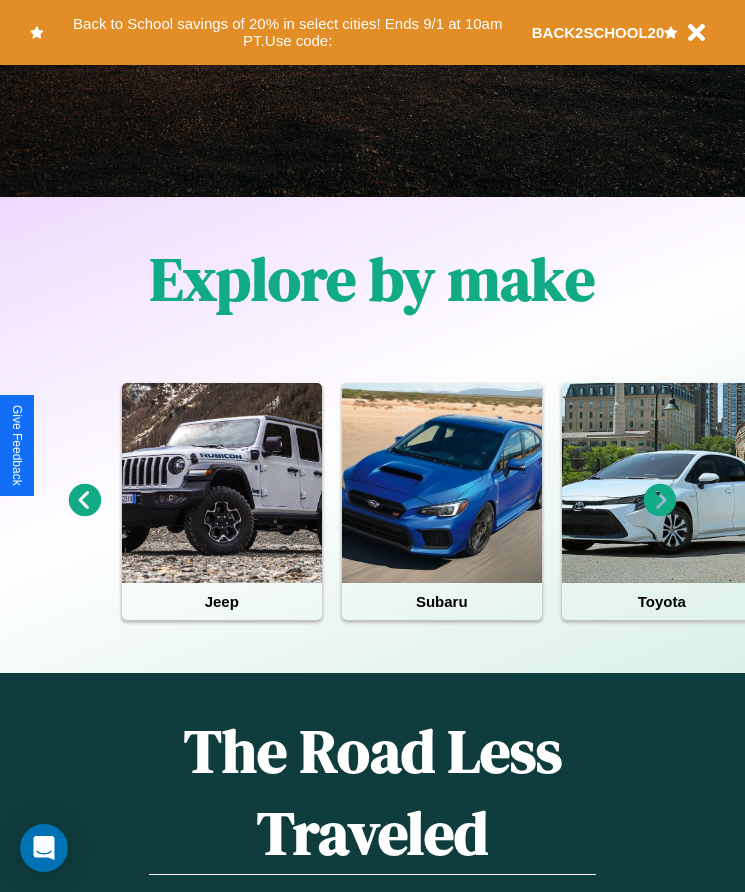 click 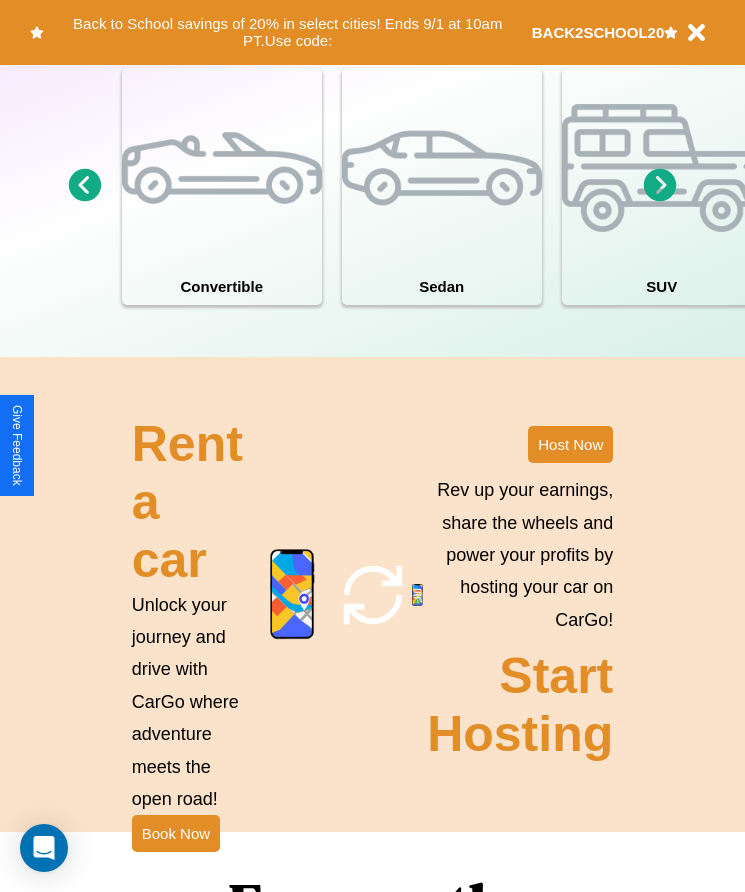scroll, scrollTop: 1855, scrollLeft: 0, axis: vertical 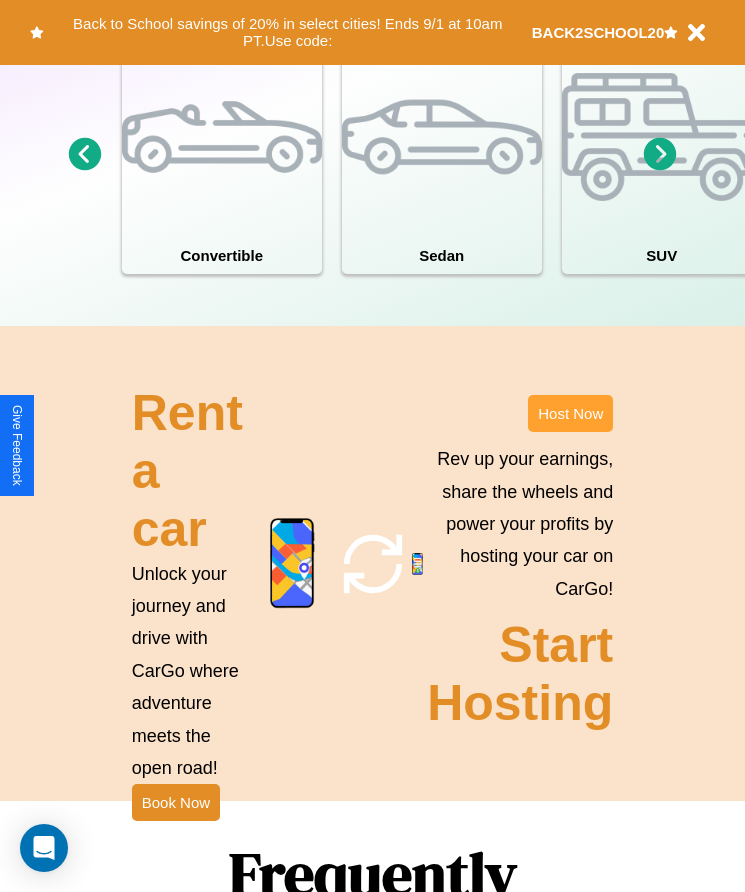 click on "Host Now" at bounding box center (570, 413) 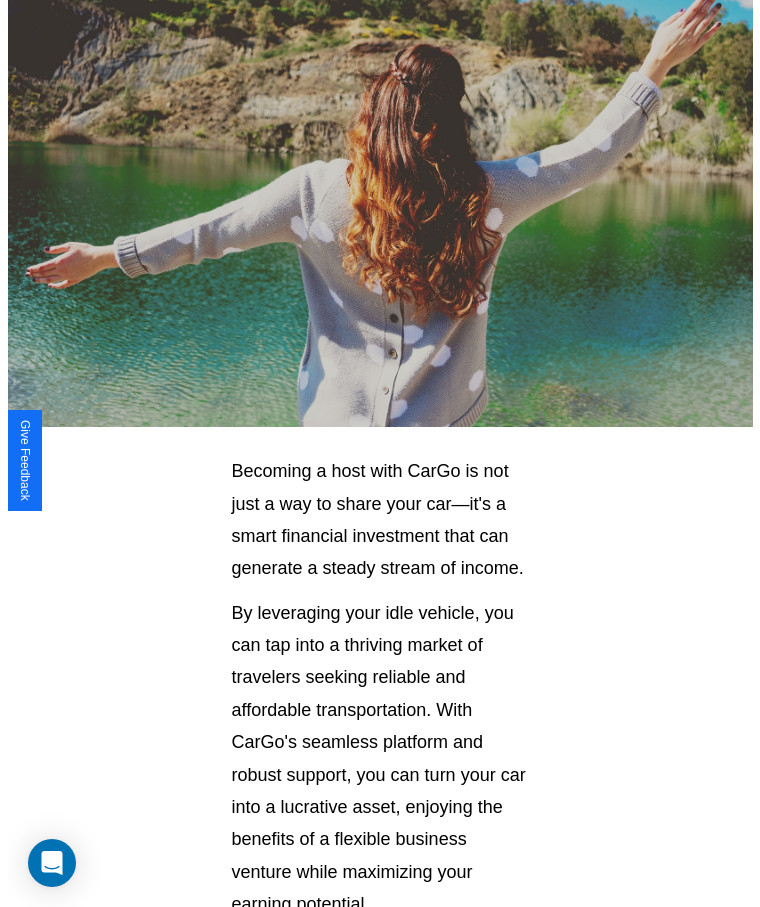scroll, scrollTop: 1046, scrollLeft: 0, axis: vertical 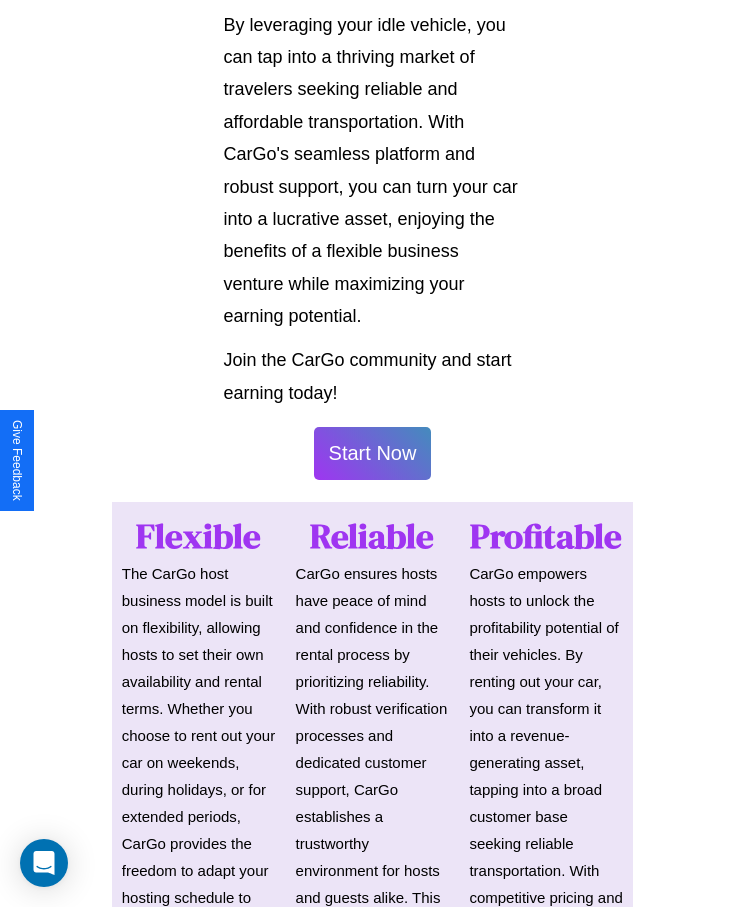 click on "Start Now" at bounding box center [373, 453] 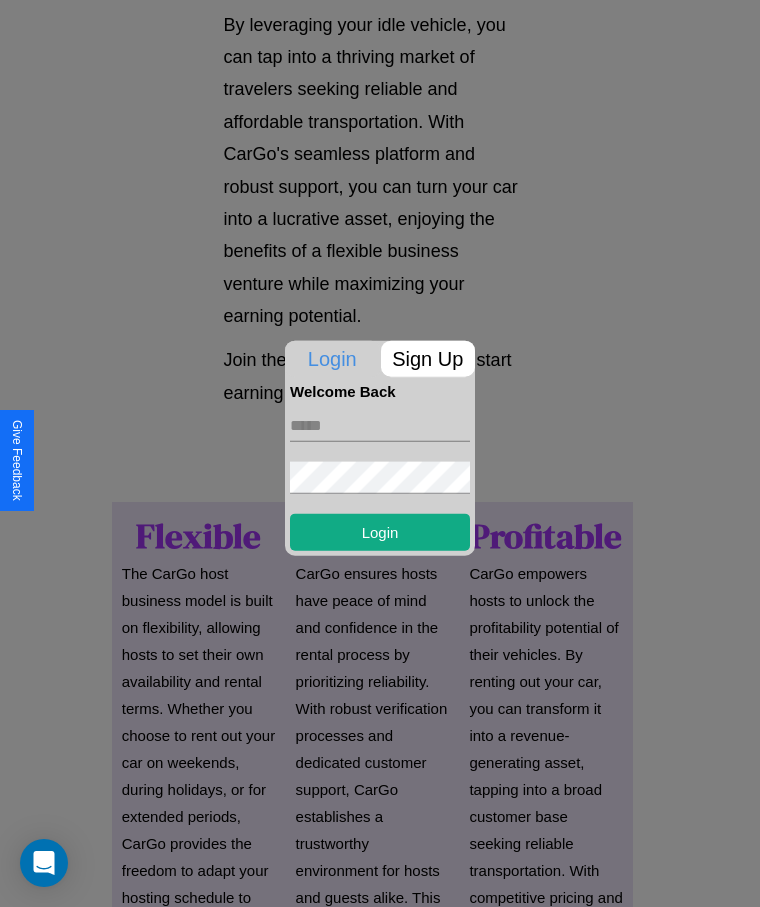 click at bounding box center [380, 425] 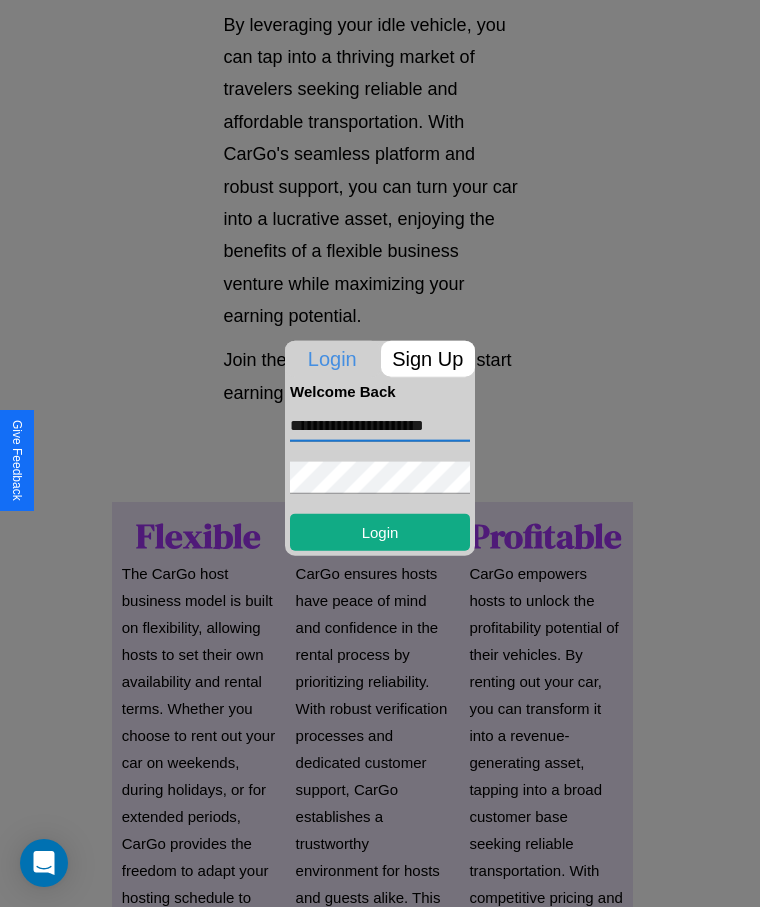 scroll, scrollTop: 0, scrollLeft: 8, axis: horizontal 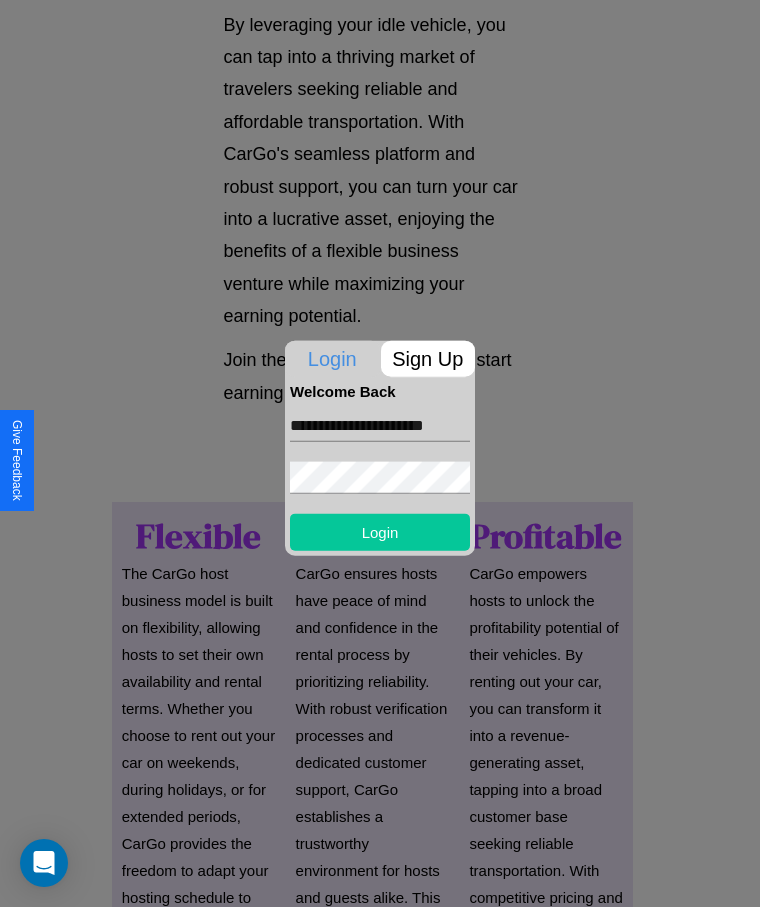 click on "Login" at bounding box center (380, 531) 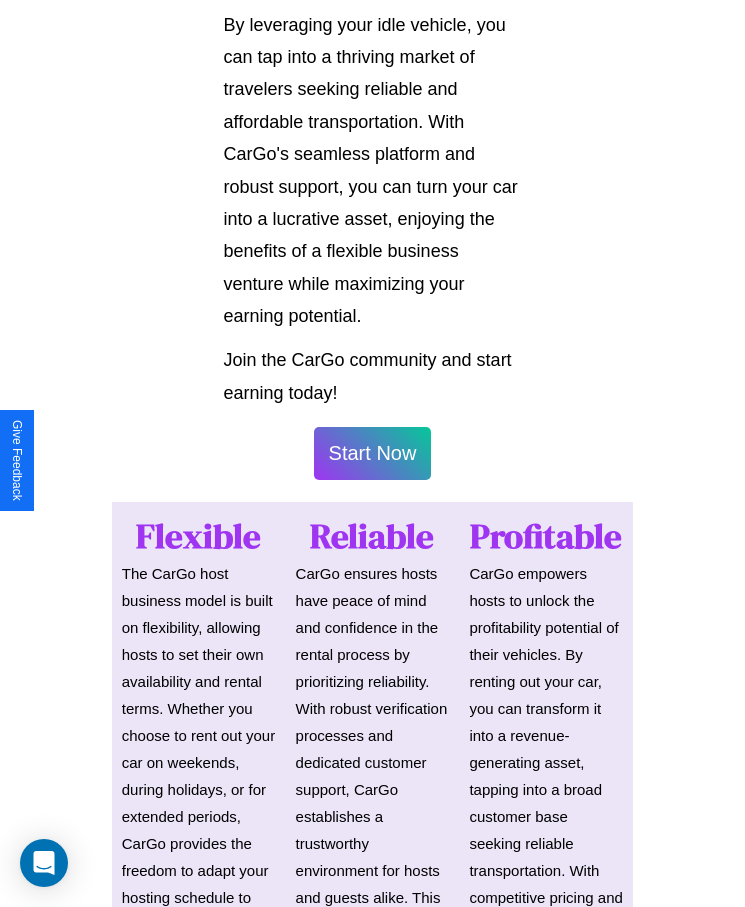 scroll, scrollTop: 1048, scrollLeft: 0, axis: vertical 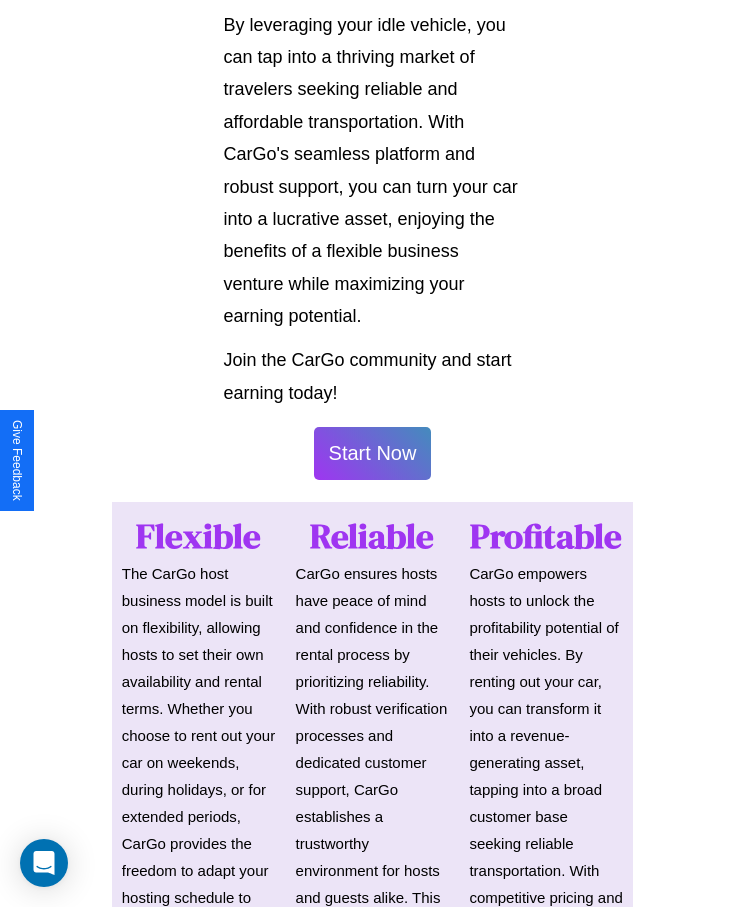 click on "Start Now" at bounding box center (373, 453) 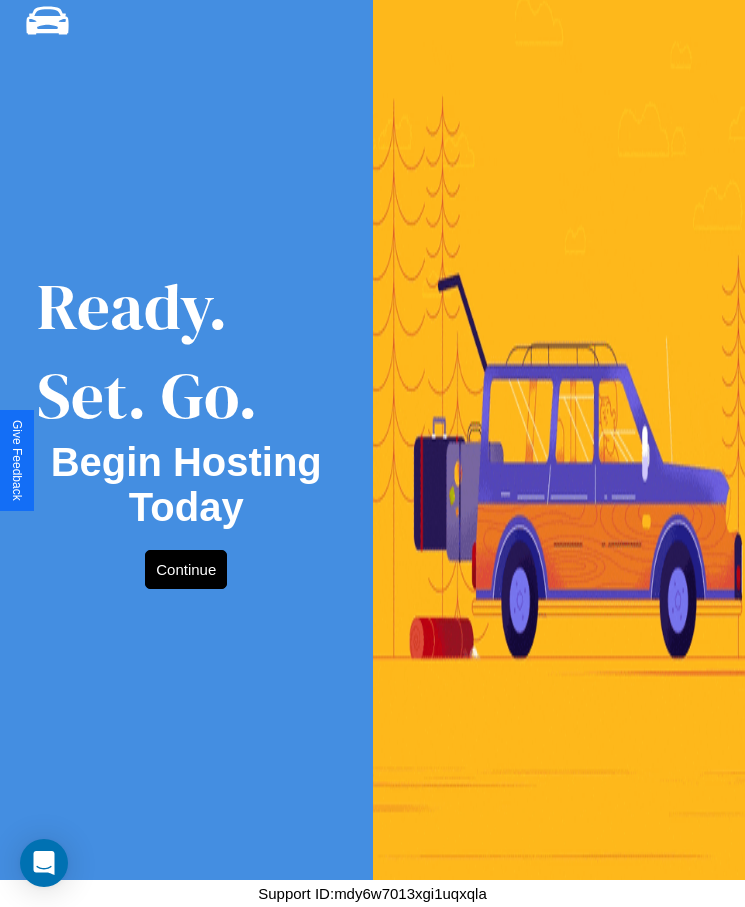 scroll, scrollTop: 0, scrollLeft: 0, axis: both 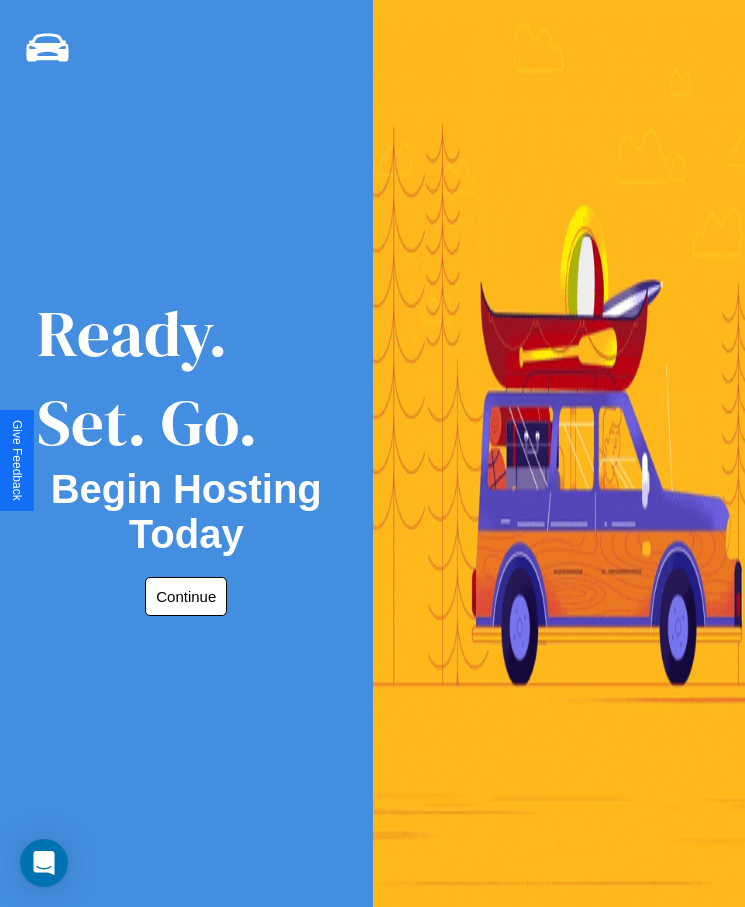 click on "Continue" at bounding box center [186, 596] 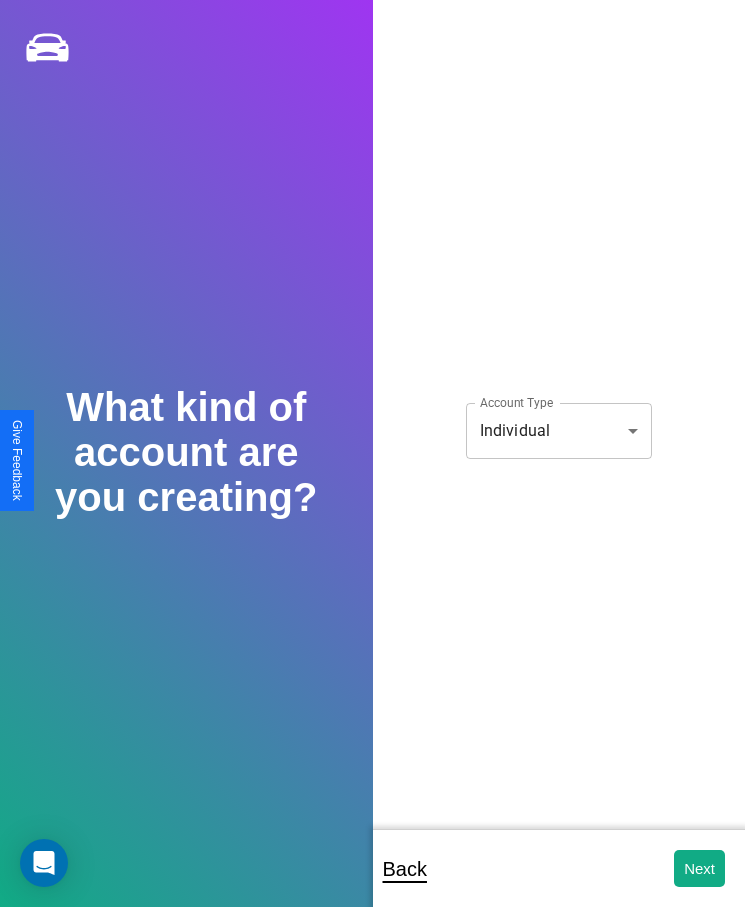 click on "**********" at bounding box center (372, 467) 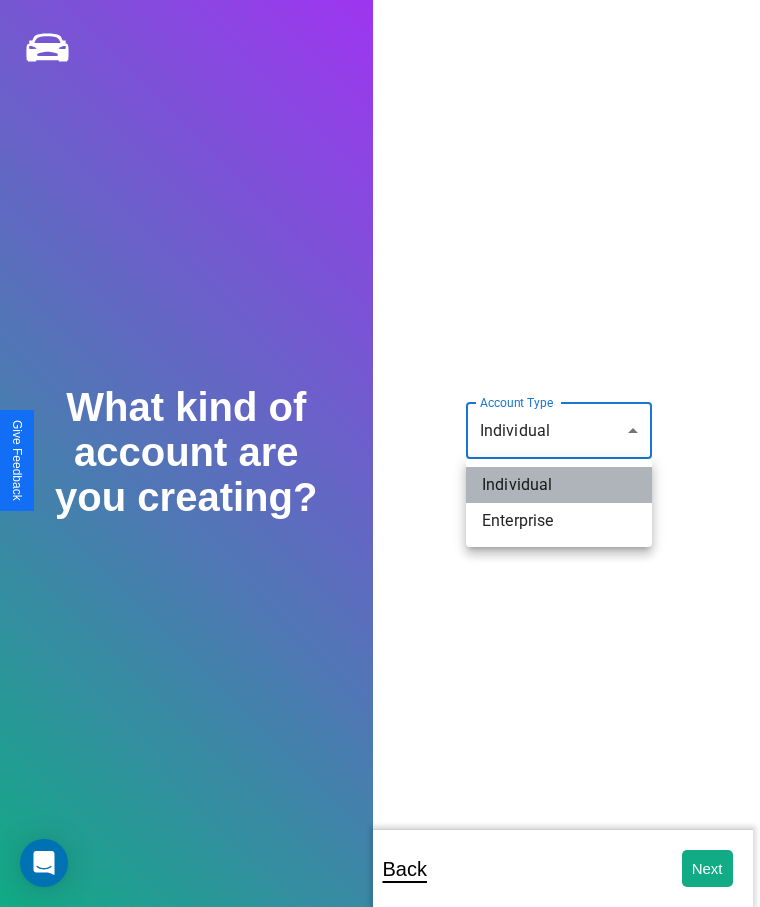 click on "Individual" at bounding box center [559, 485] 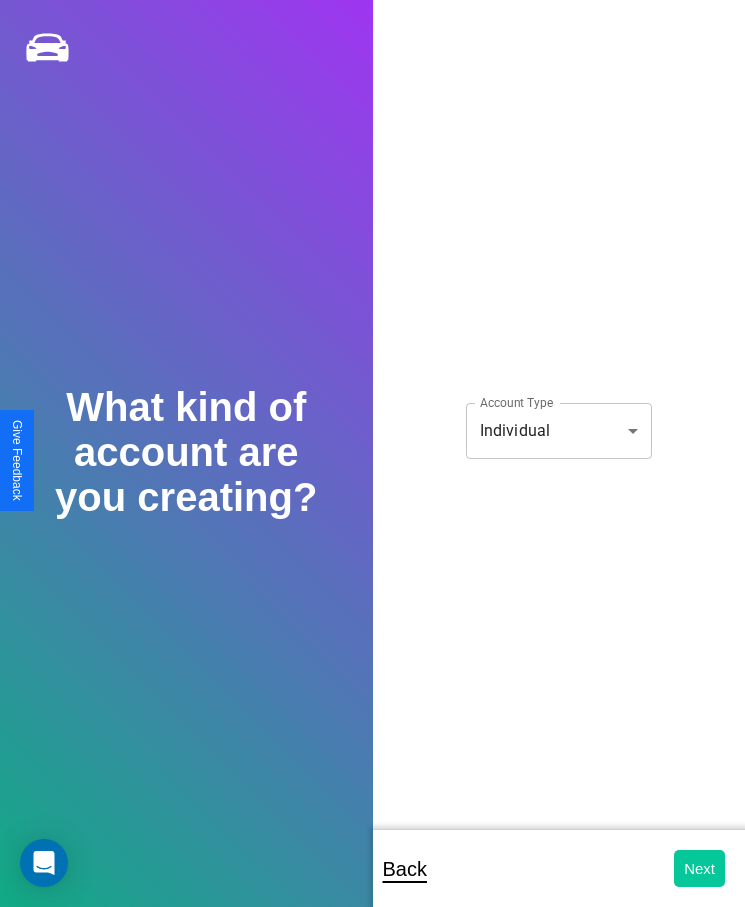 click on "Next" at bounding box center (699, 868) 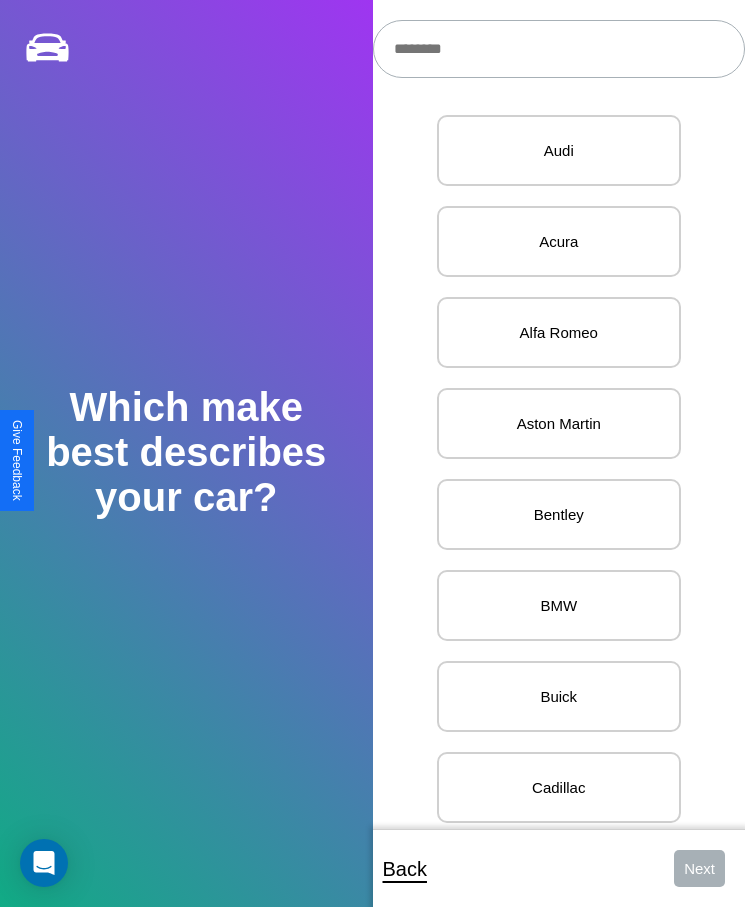 scroll, scrollTop: 27, scrollLeft: 0, axis: vertical 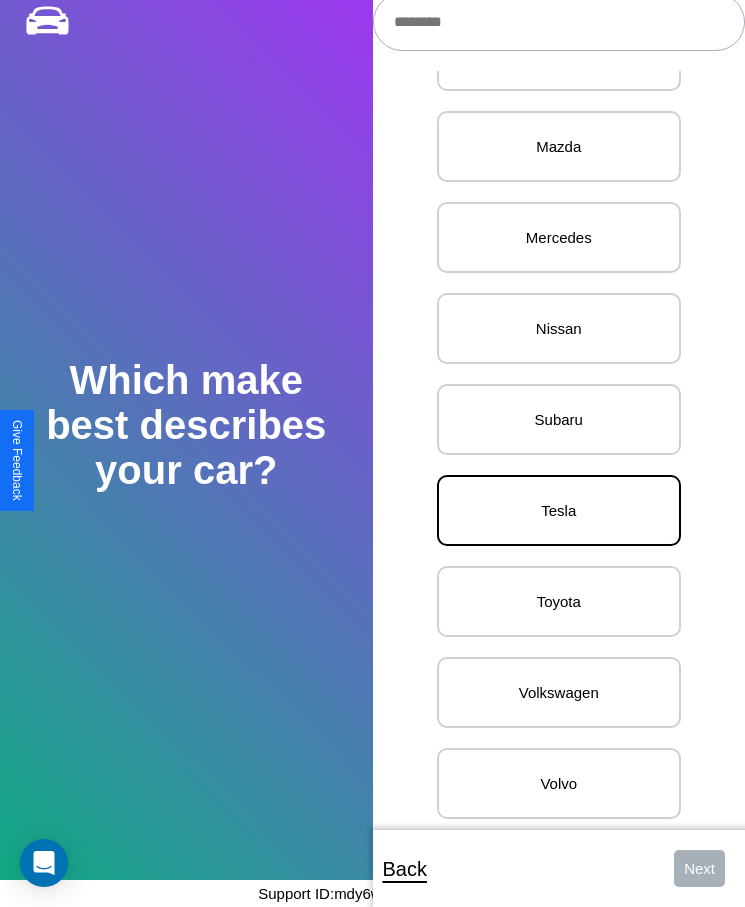 click on "Tesla" at bounding box center (559, 510) 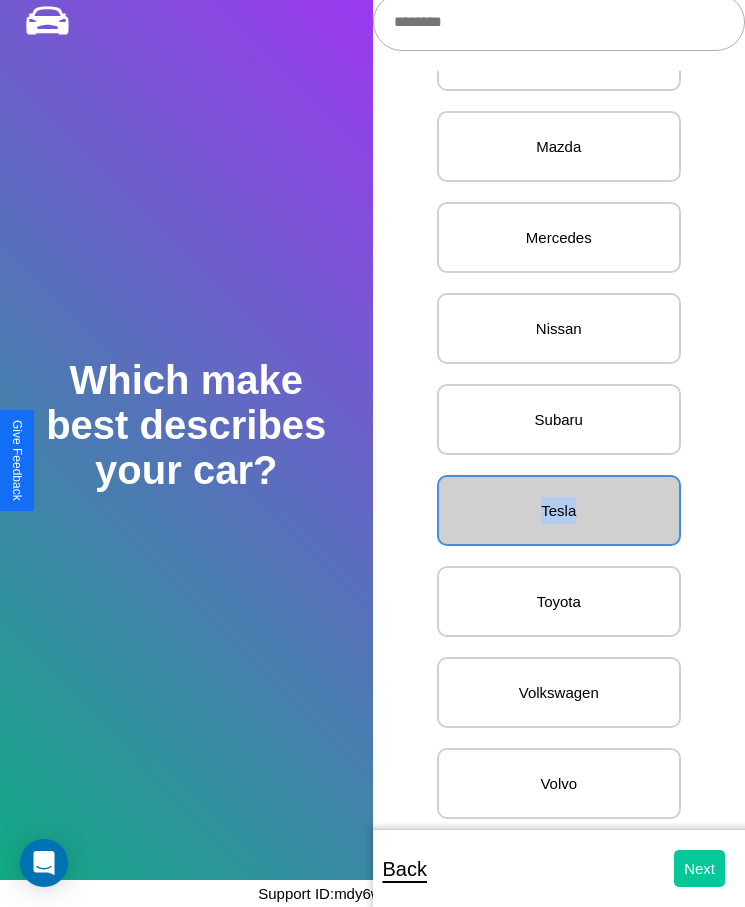 click on "Next" at bounding box center (699, 868) 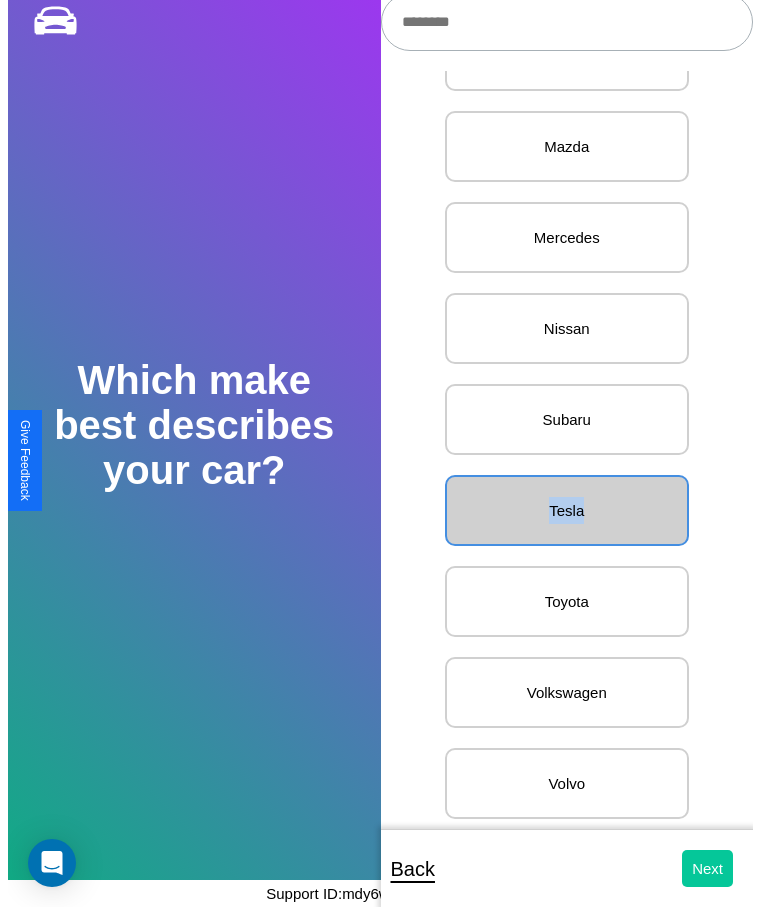 scroll, scrollTop: 0, scrollLeft: 0, axis: both 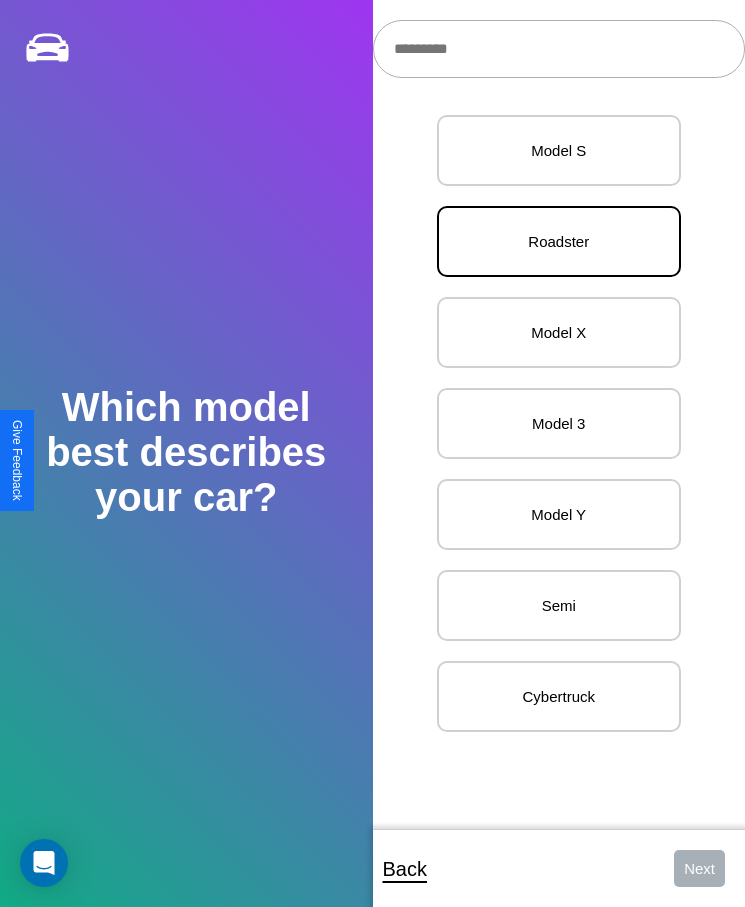 click on "Roadster" at bounding box center (559, 241) 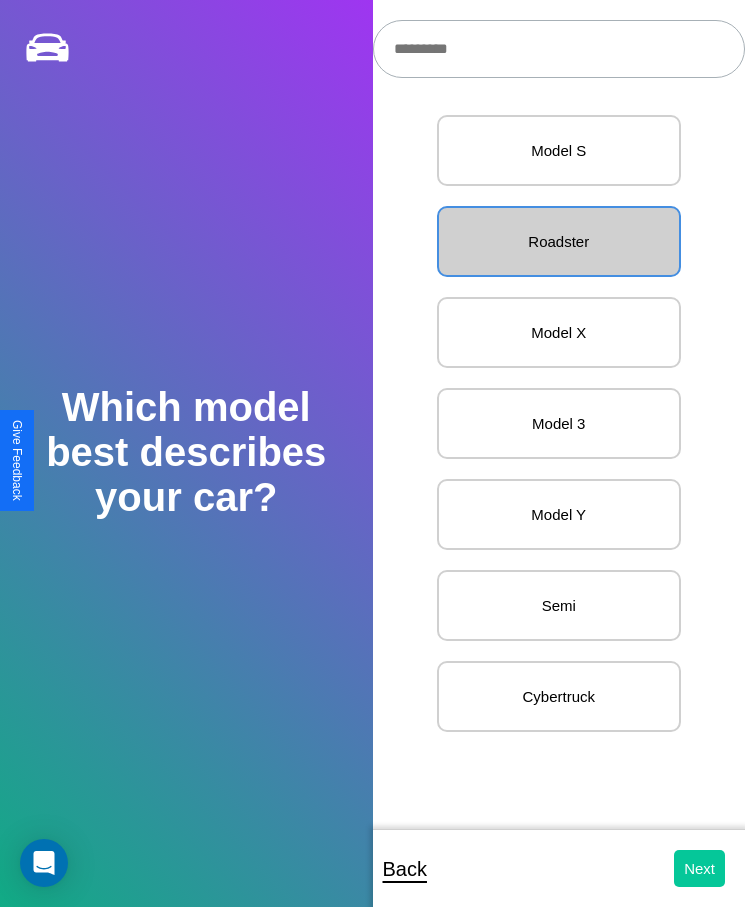 click on "Next" at bounding box center [699, 868] 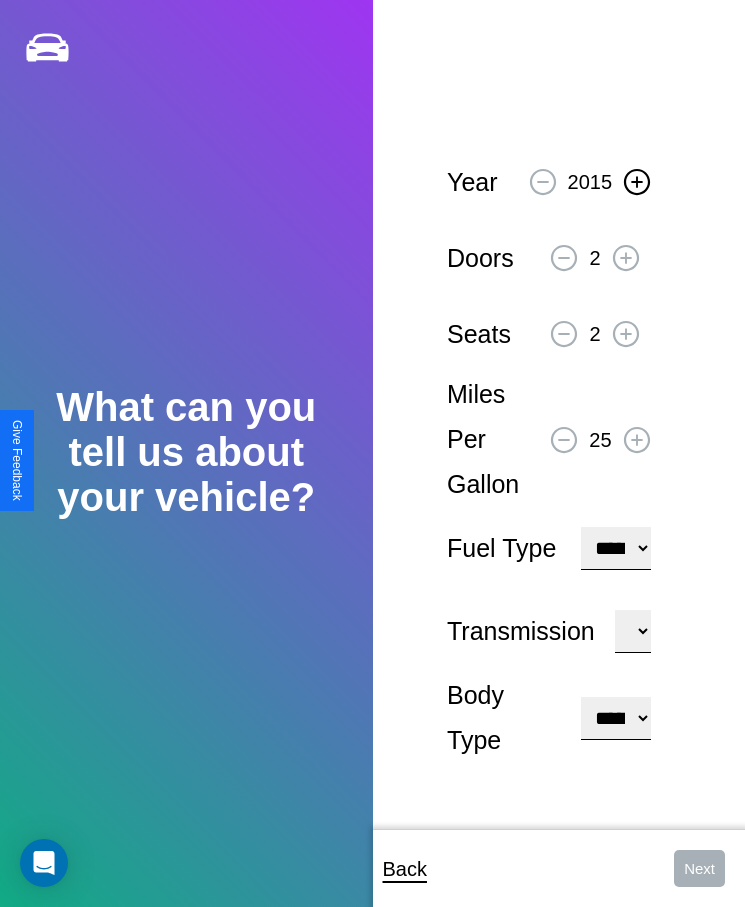 click 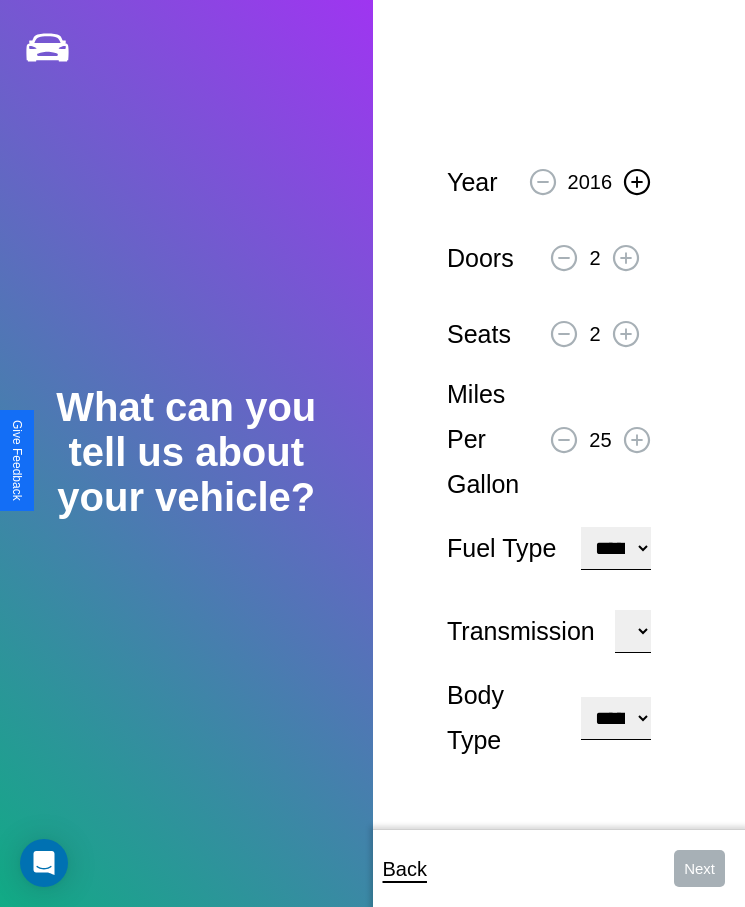 click 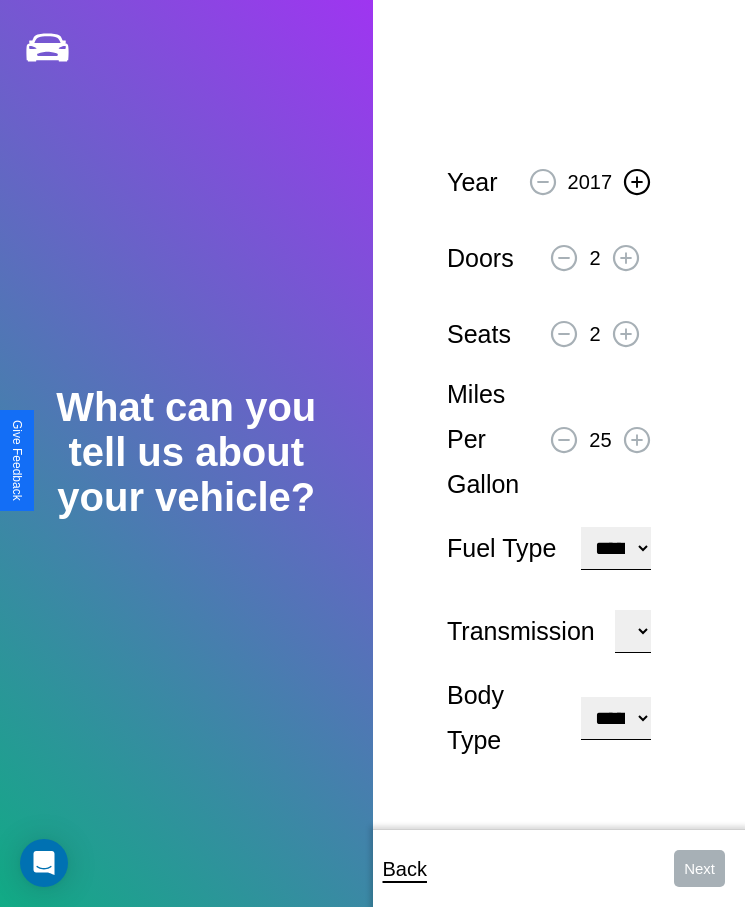 click 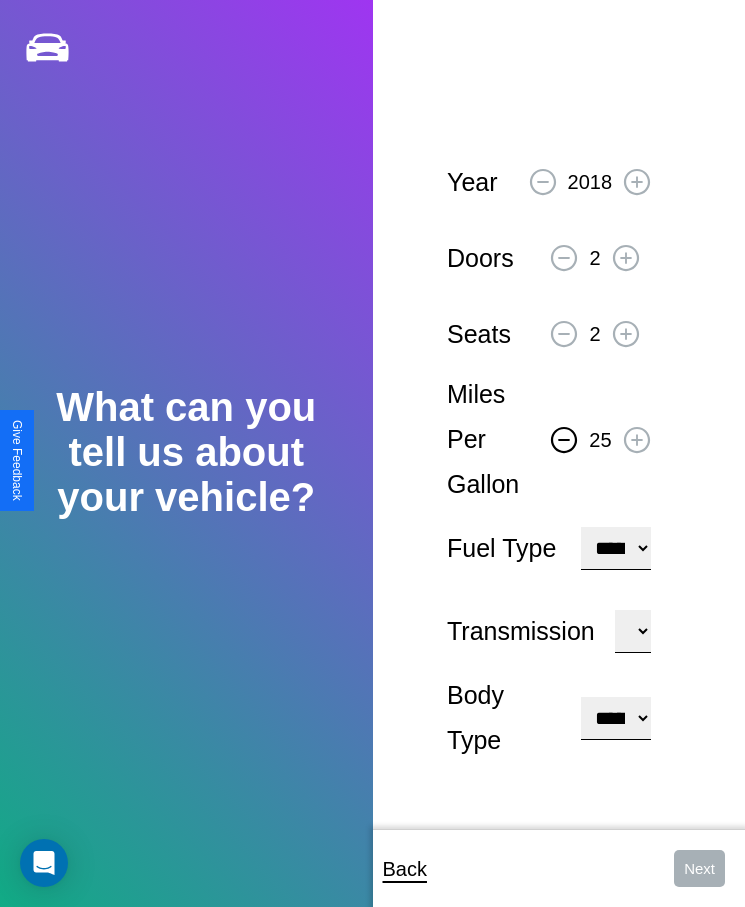 click 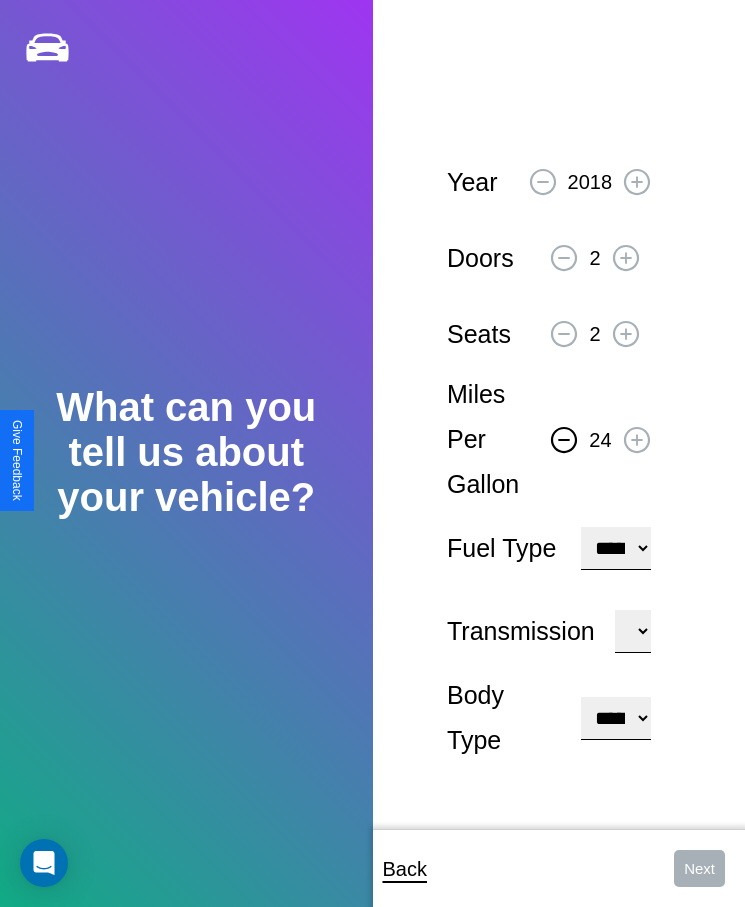 click 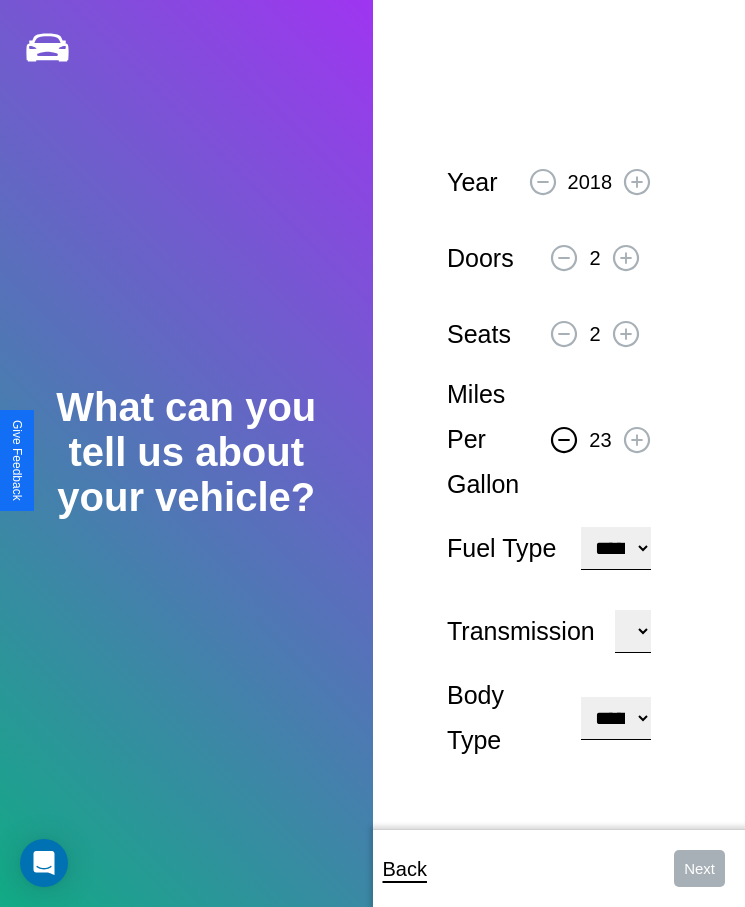 click 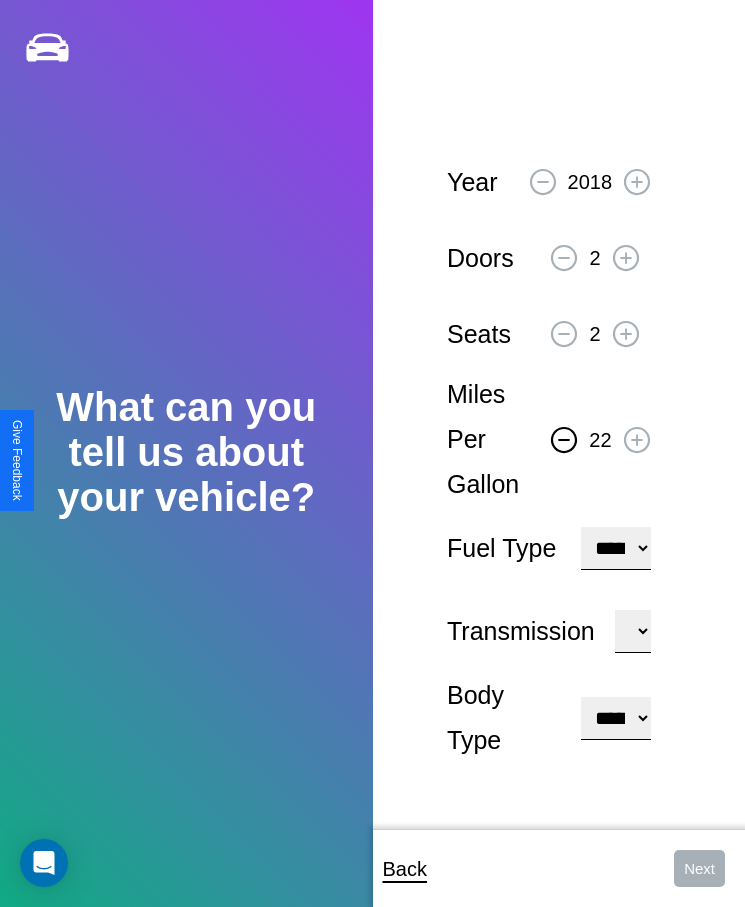 click 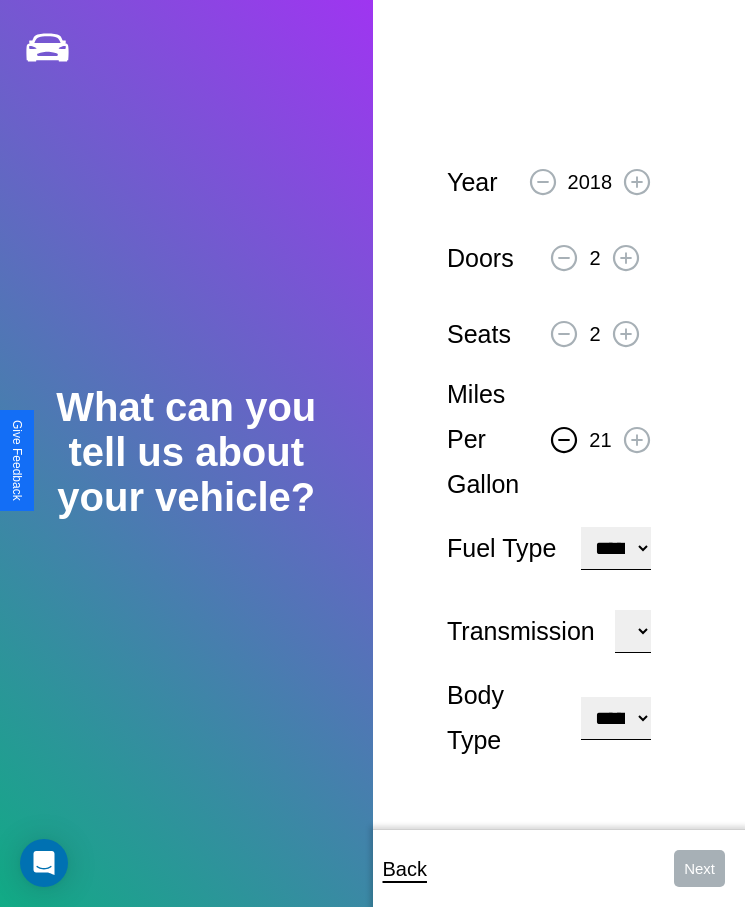 click 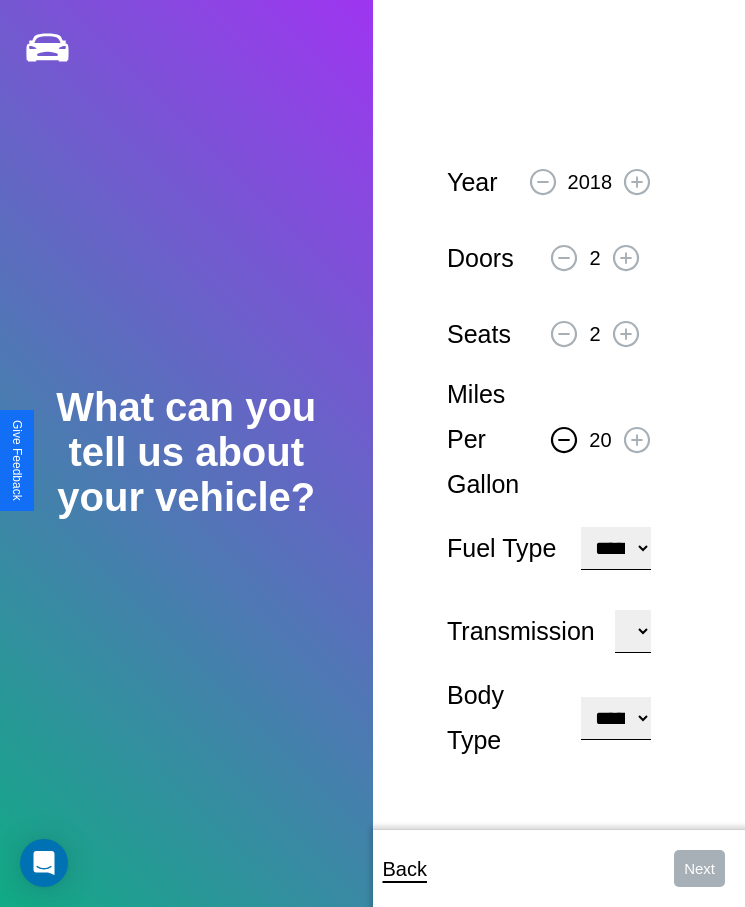 click 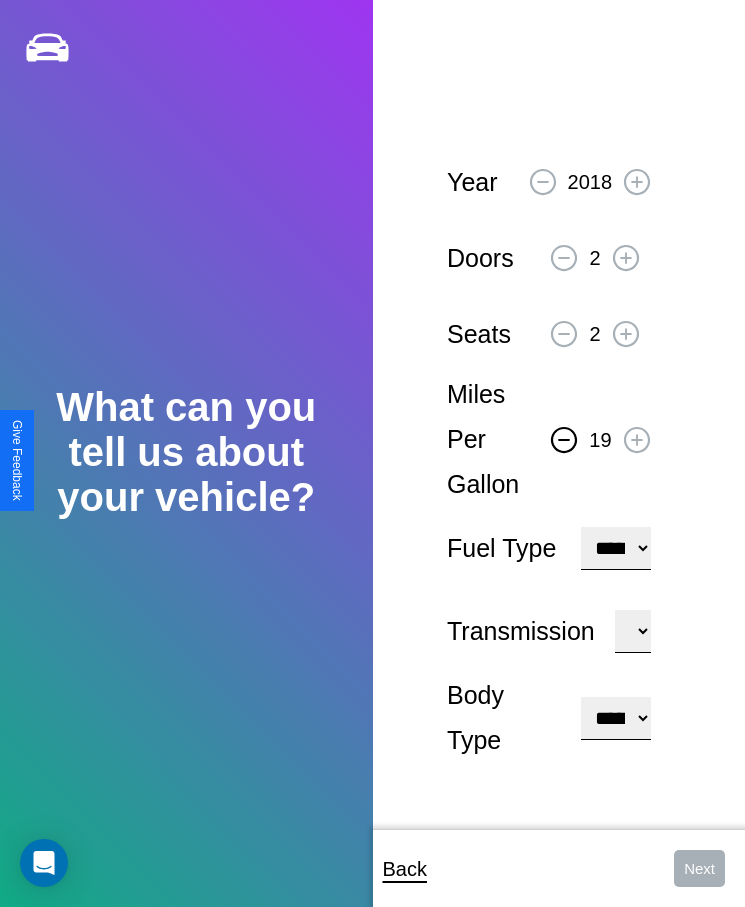 click 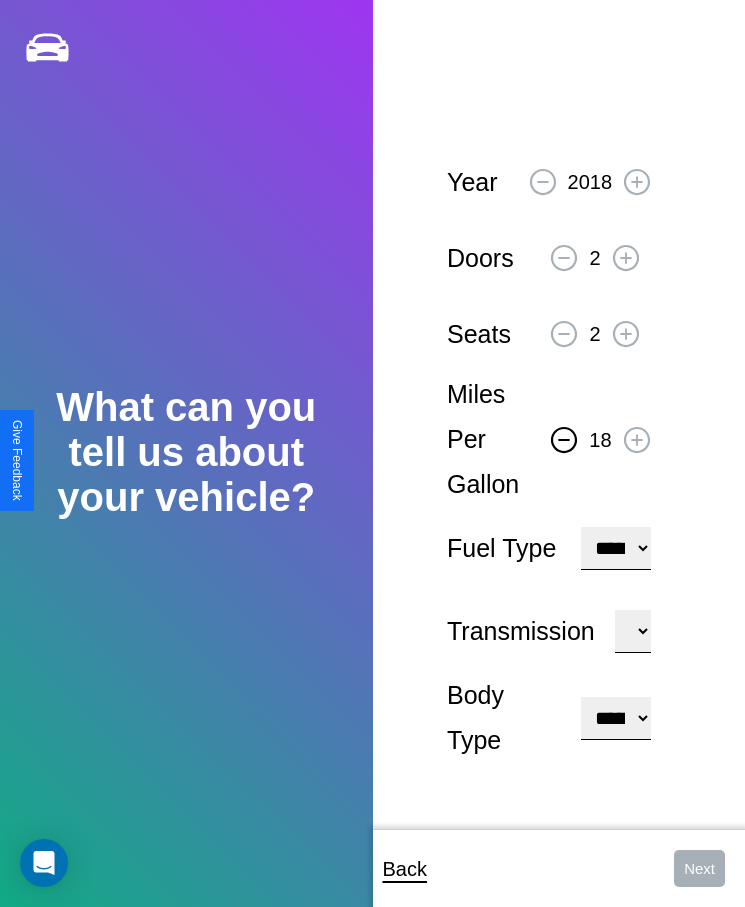 click 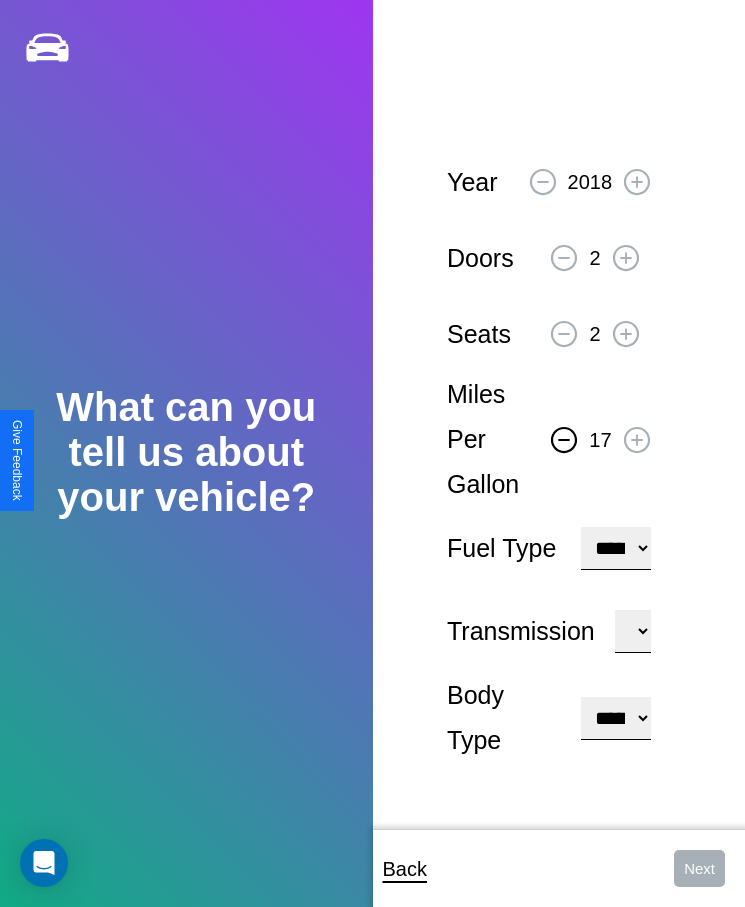 click on "**********" at bounding box center [615, 548] 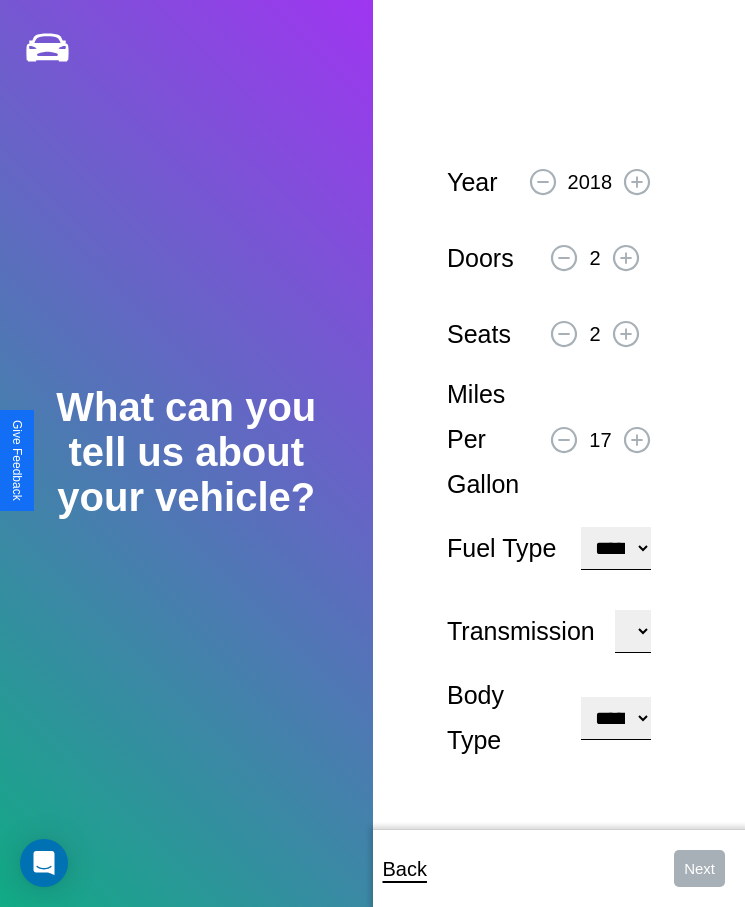 select on "***" 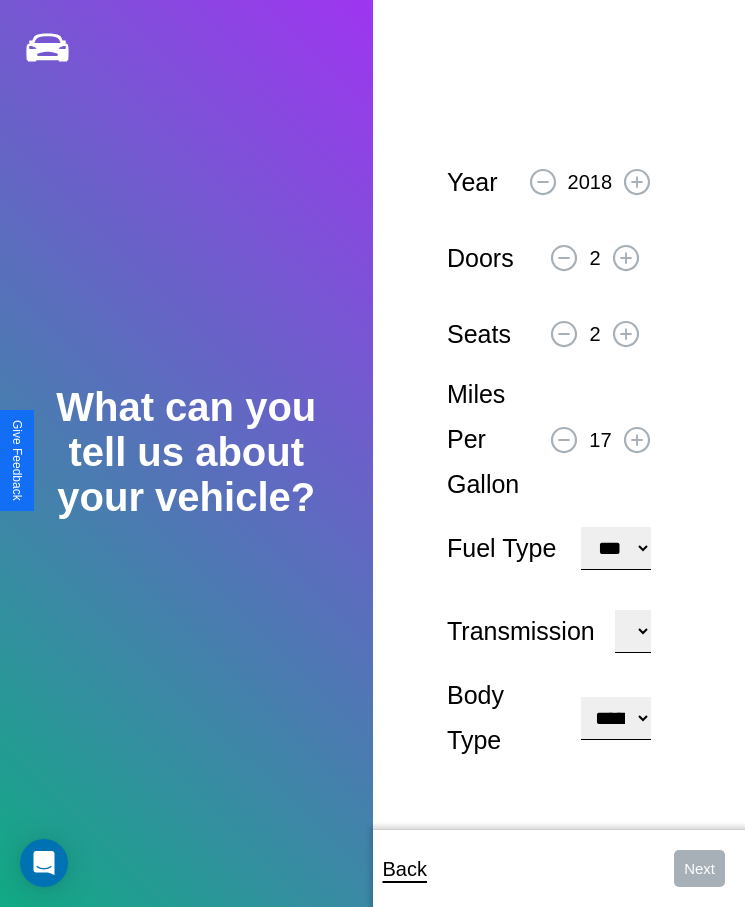 click on "****** ********* ******" at bounding box center (633, 631) 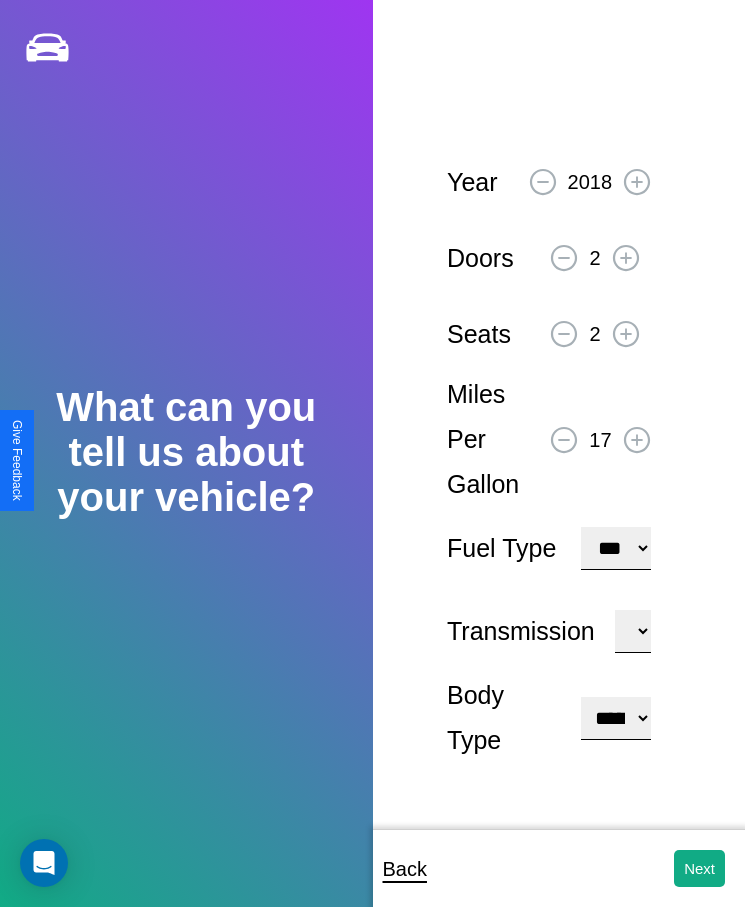 click on "**********" at bounding box center [615, 718] 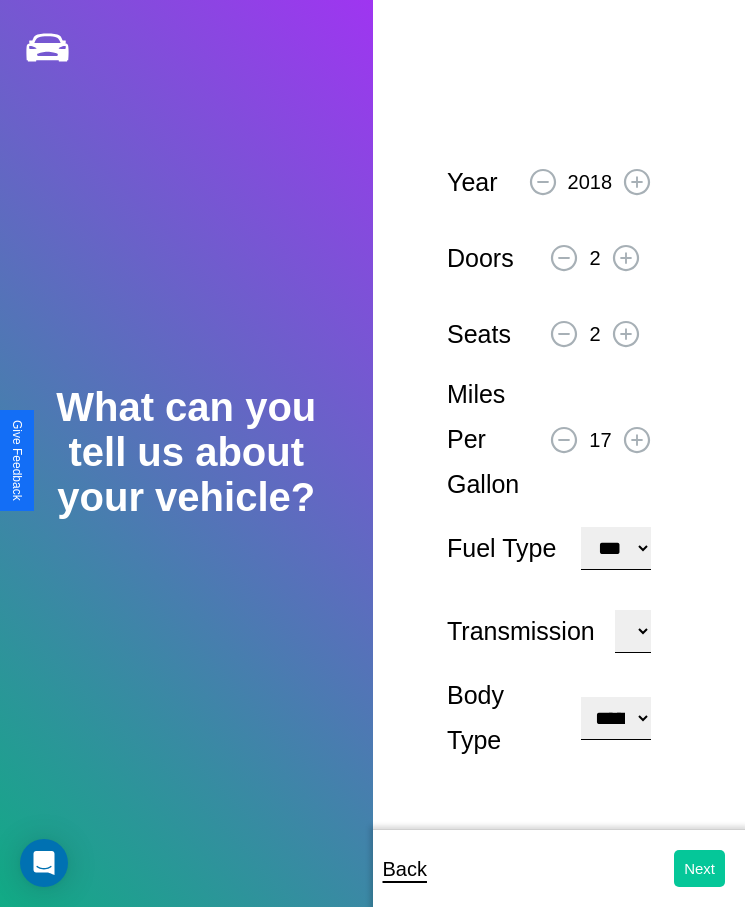 click on "Next" at bounding box center [699, 868] 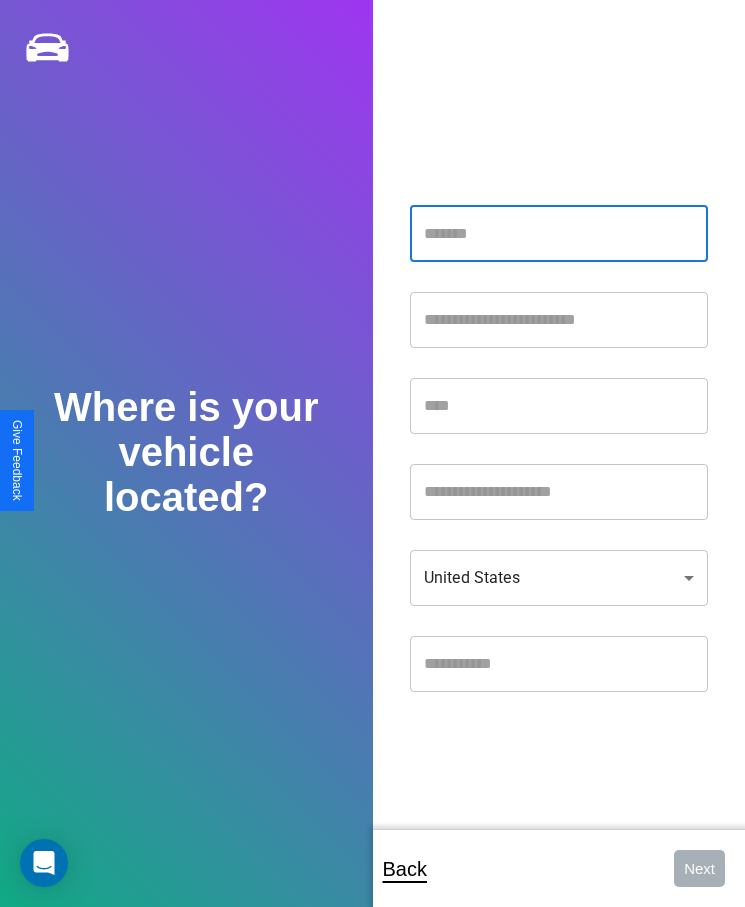 click at bounding box center (559, 234) 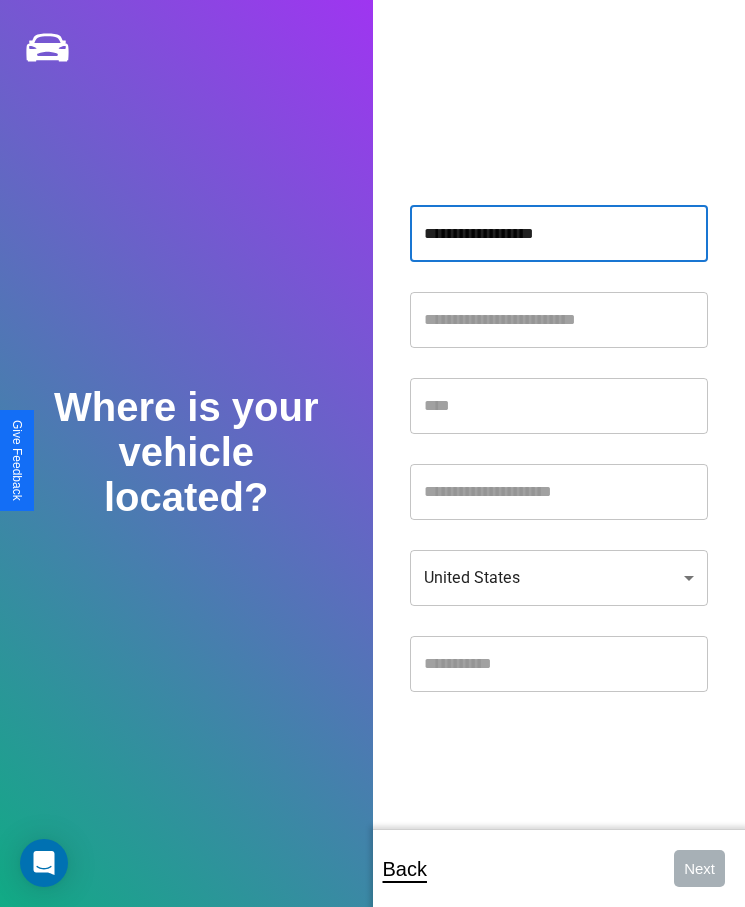 type on "**********" 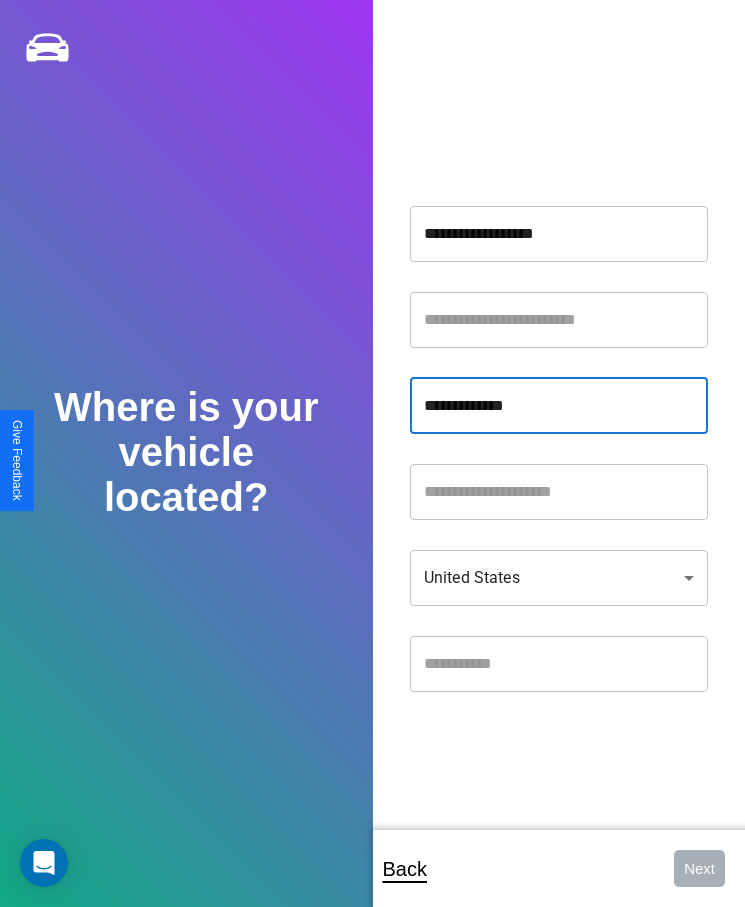 type on "**********" 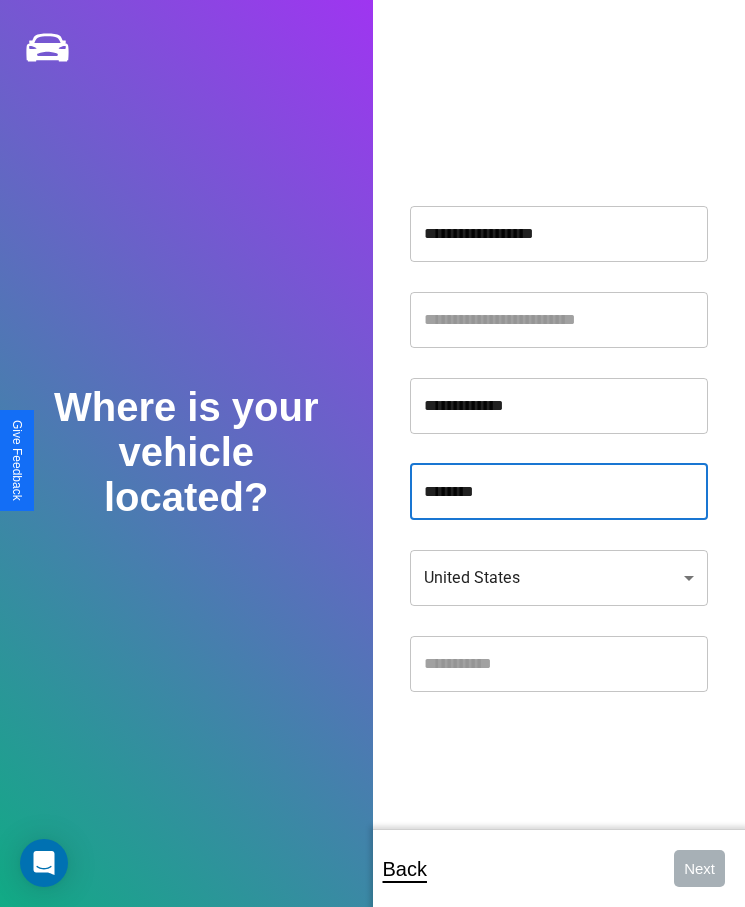 type on "********" 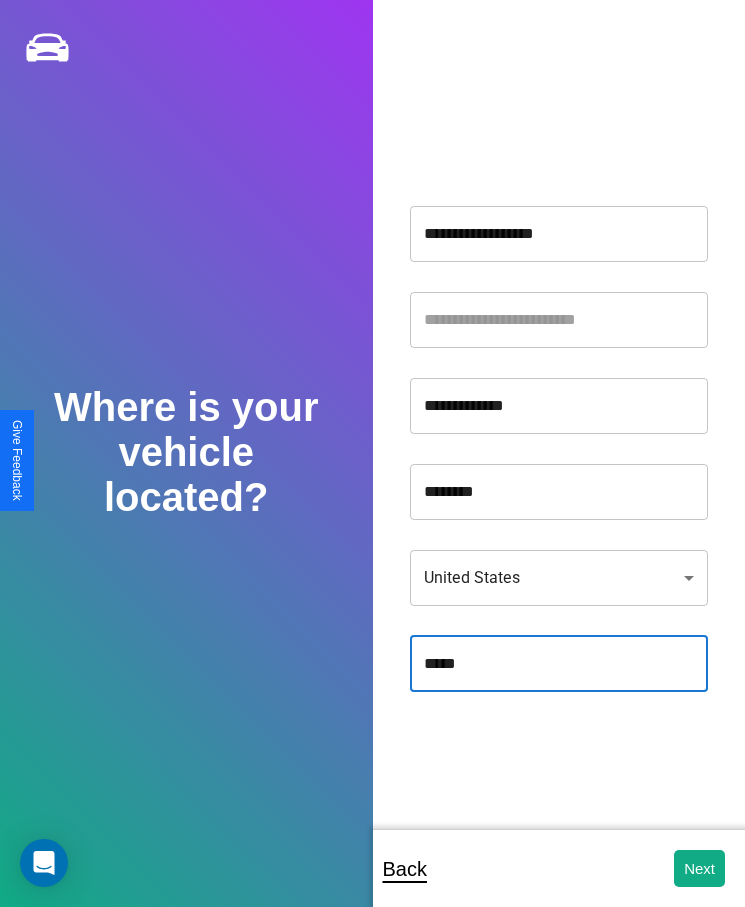 type on "*****" 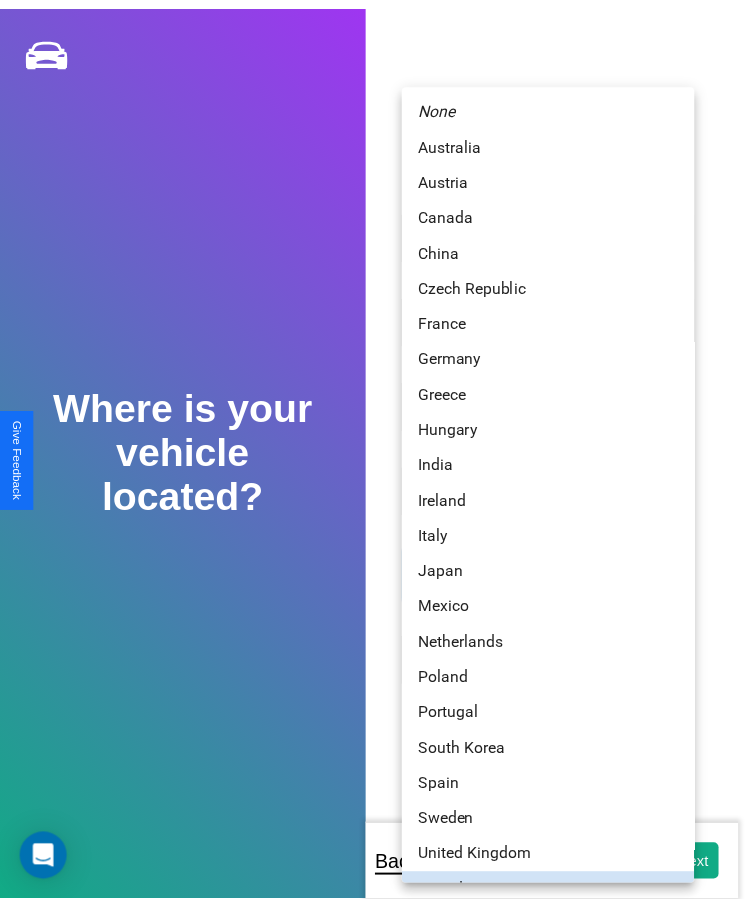 scroll, scrollTop: 25, scrollLeft: 0, axis: vertical 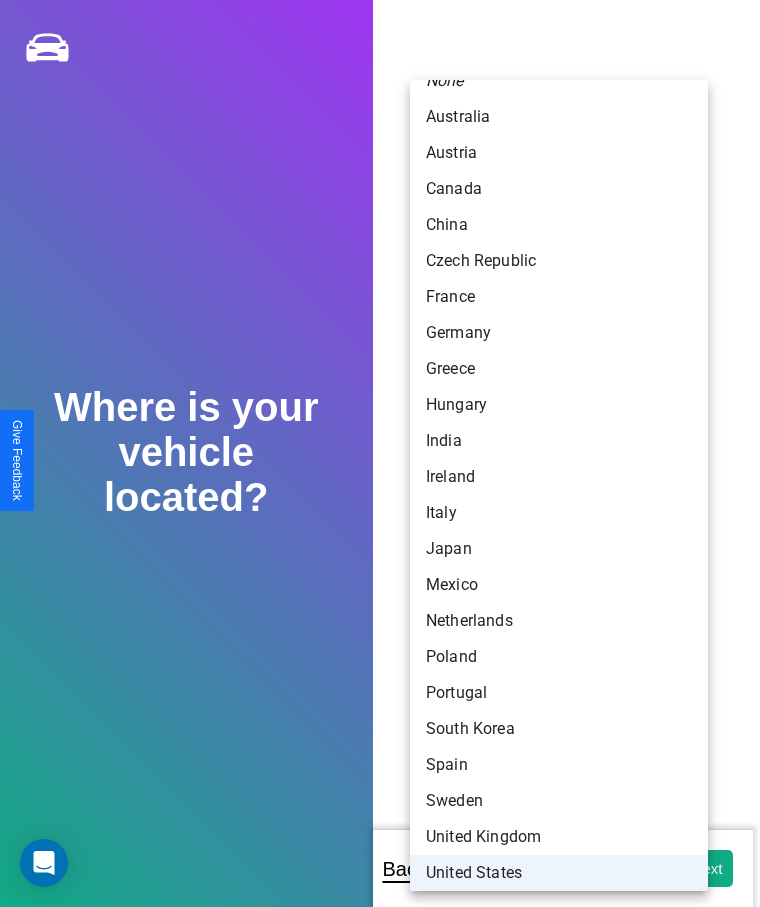 click on "United States" at bounding box center [559, 873] 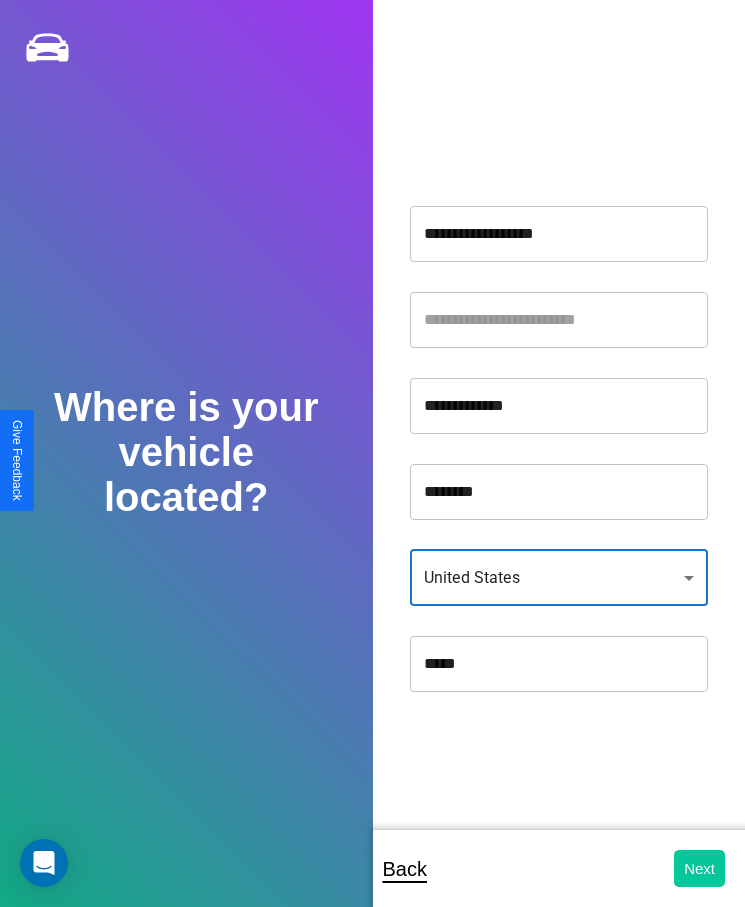 click on "Next" at bounding box center (699, 868) 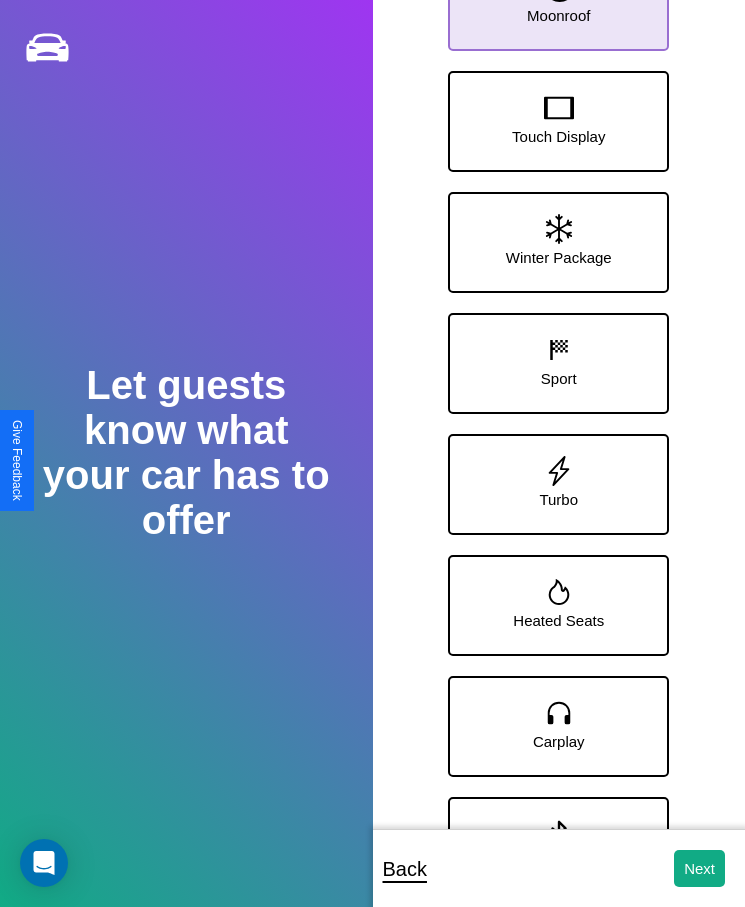 click on "Moonroof" at bounding box center [558, 15] 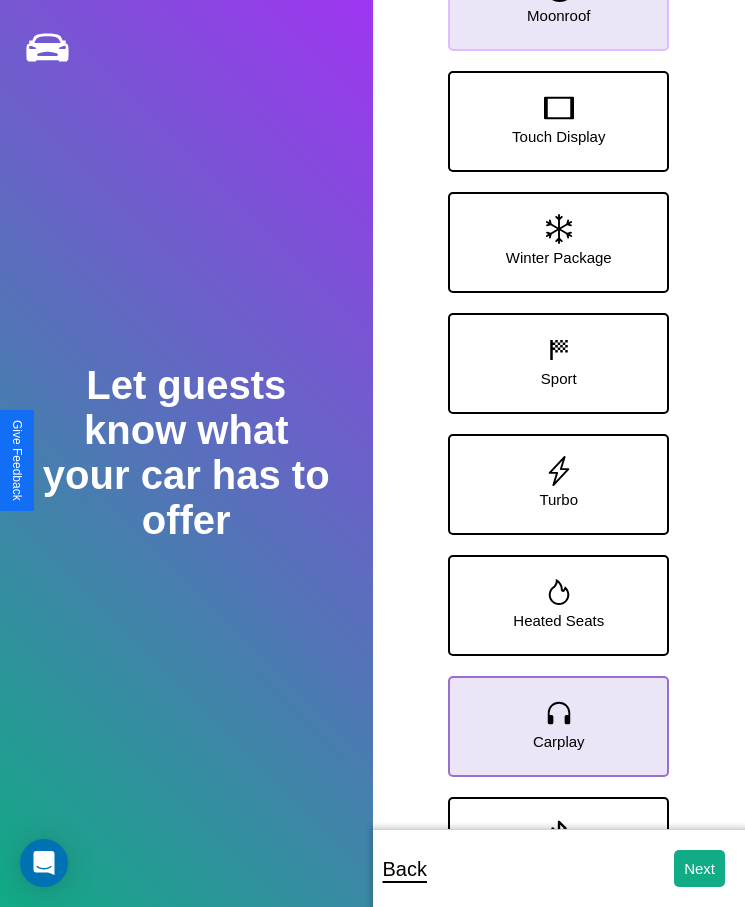 click 